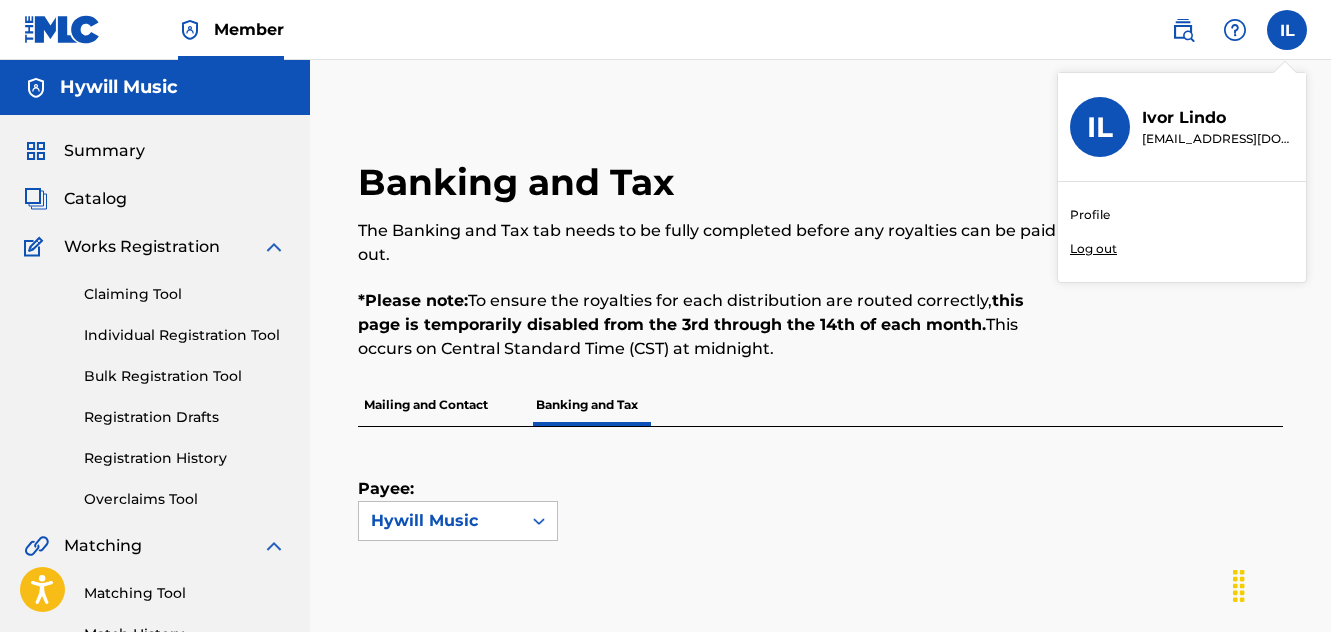 scroll, scrollTop: 0, scrollLeft: 0, axis: both 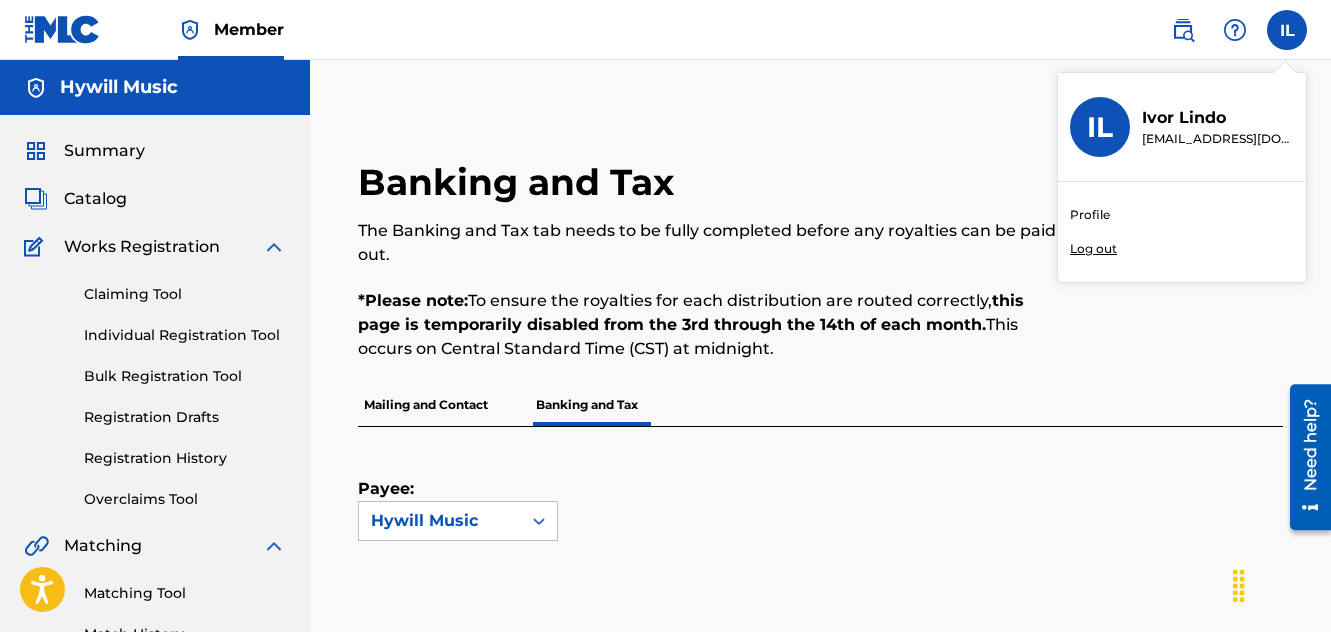 click on "Log out" at bounding box center [1093, 249] 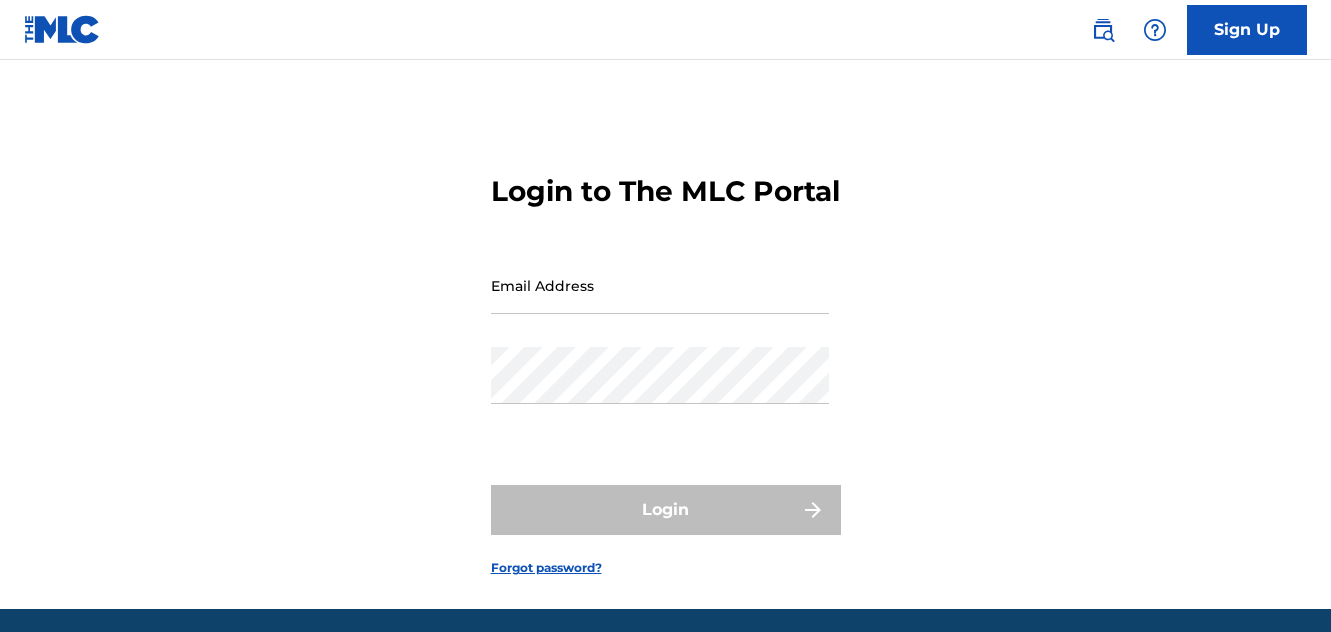 scroll, scrollTop: 0, scrollLeft: 0, axis: both 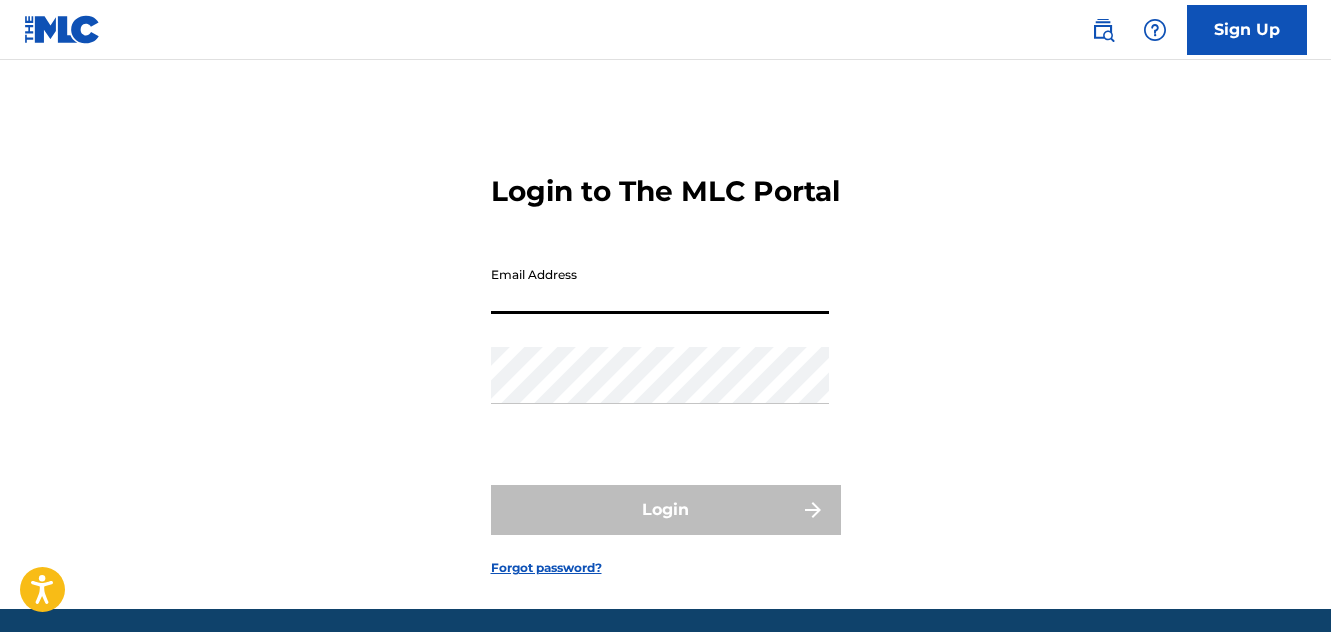 click on "Email Address" at bounding box center [660, 285] 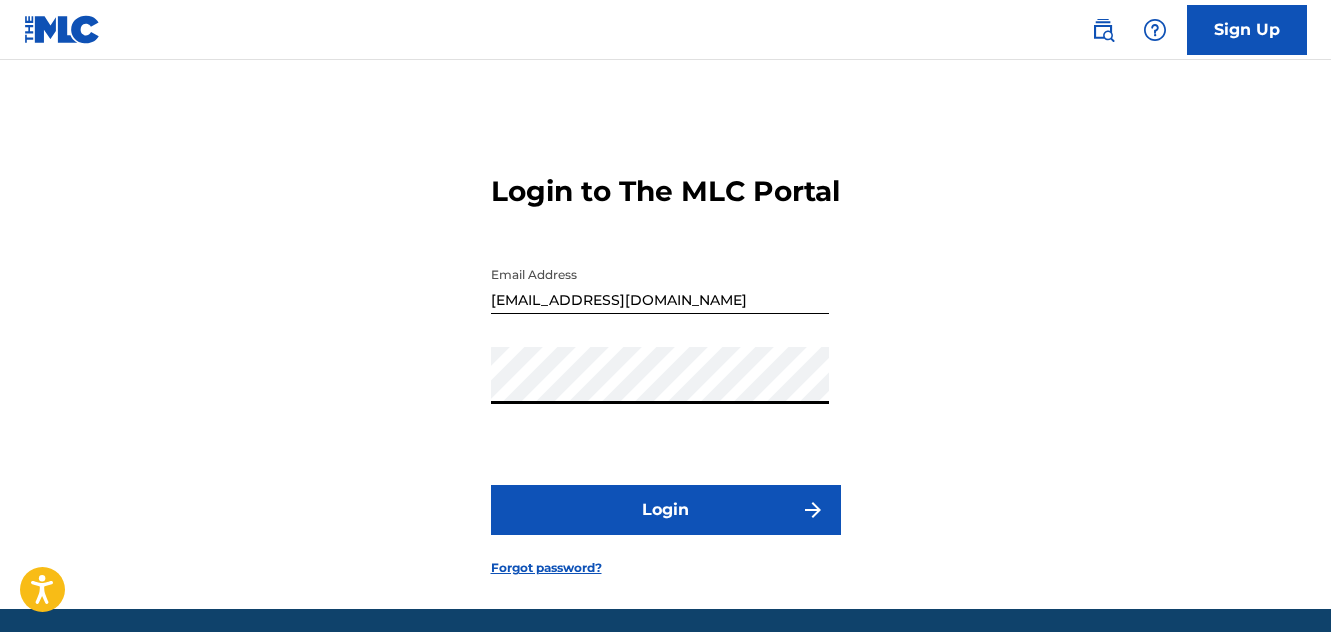 click on "Login" at bounding box center (666, 510) 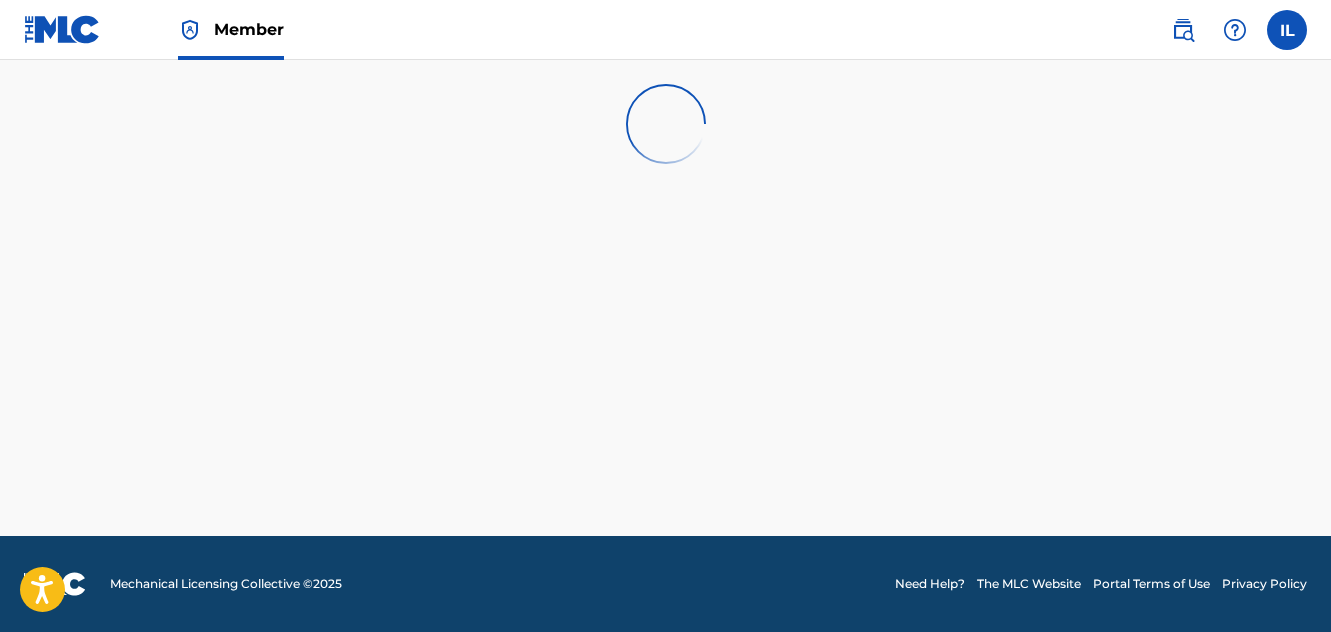 scroll, scrollTop: 0, scrollLeft: 0, axis: both 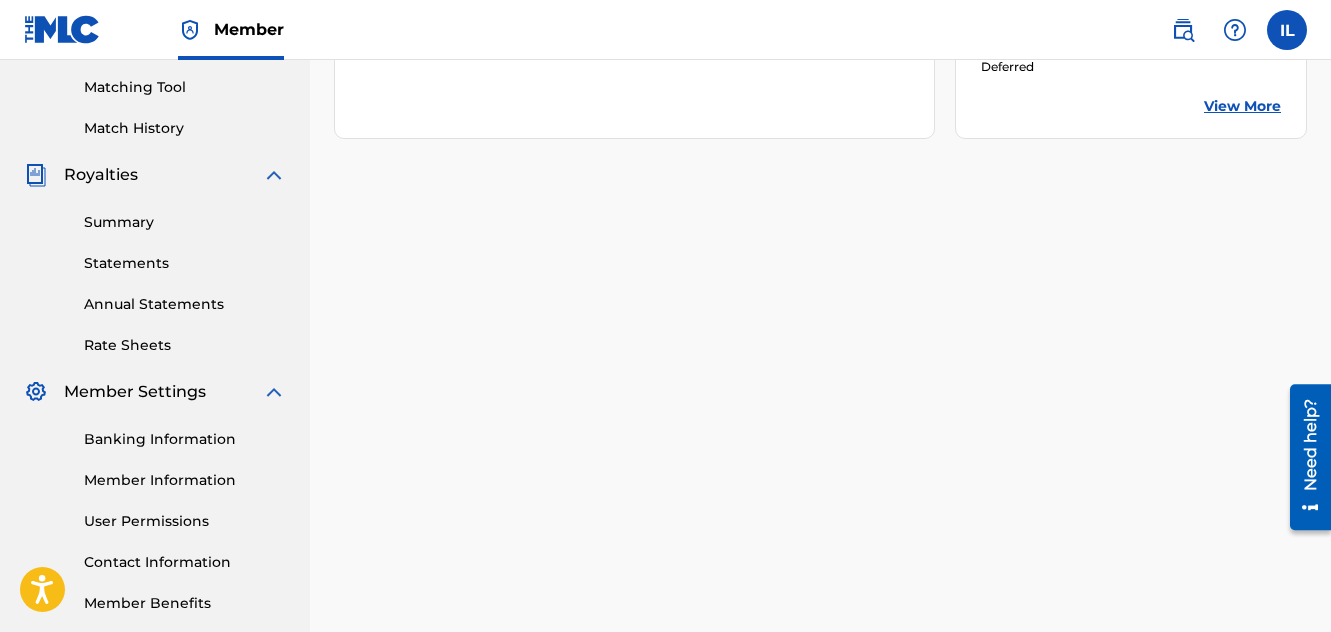 click on "Banking Information" at bounding box center [185, 439] 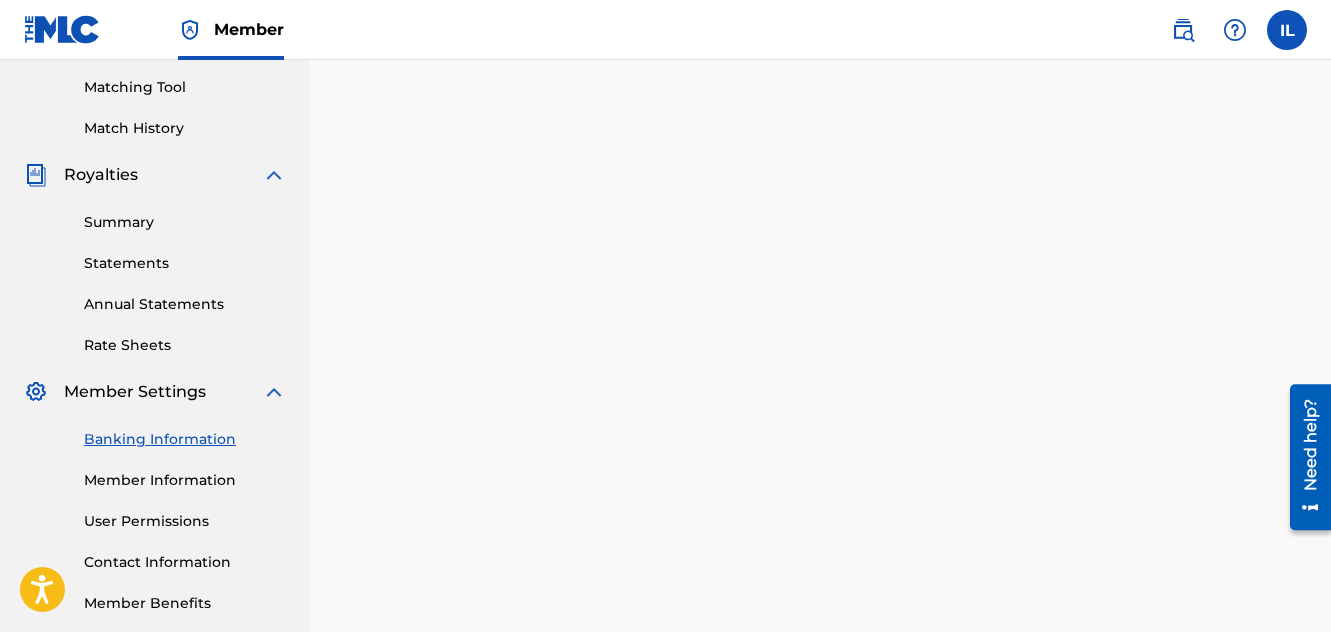 scroll, scrollTop: 0, scrollLeft: 0, axis: both 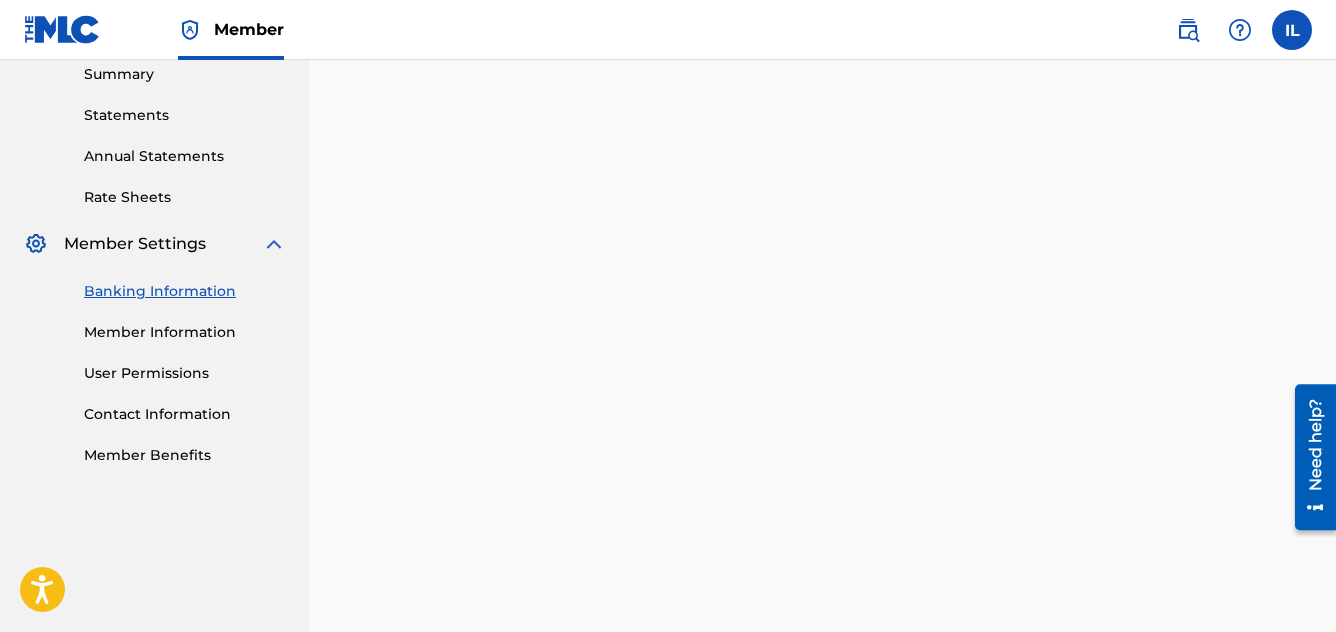 click at bounding box center [1292, 30] 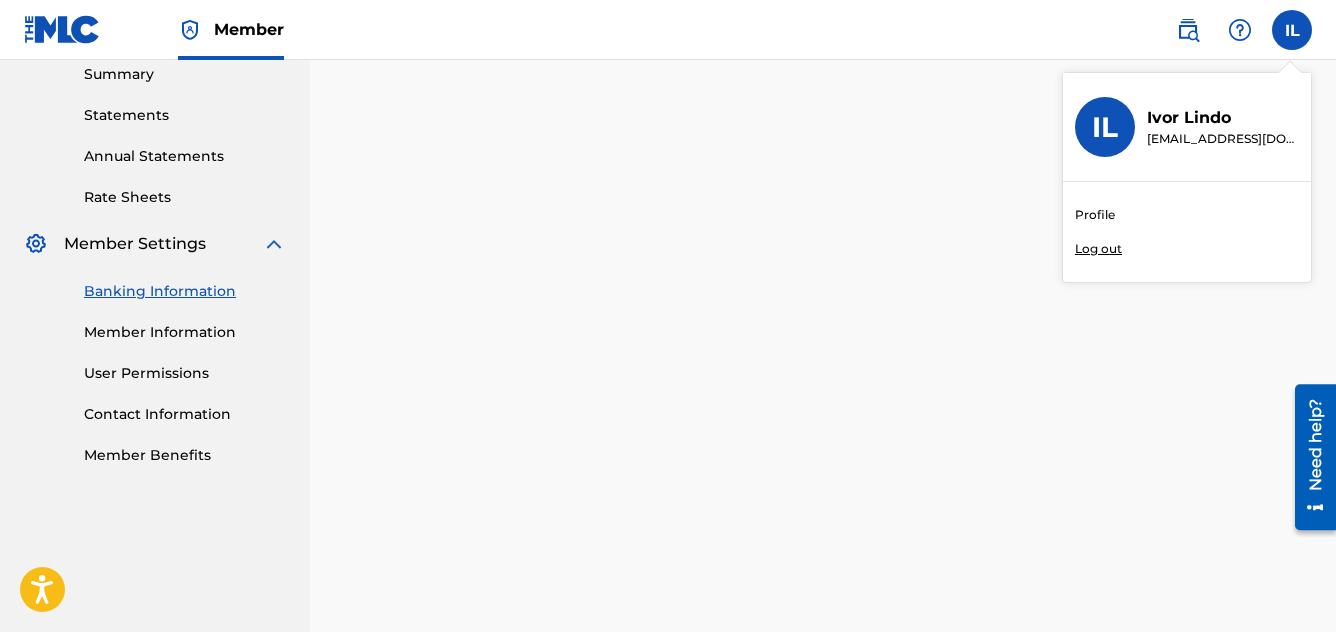 click on "Profile Log out" at bounding box center (1187, 232) 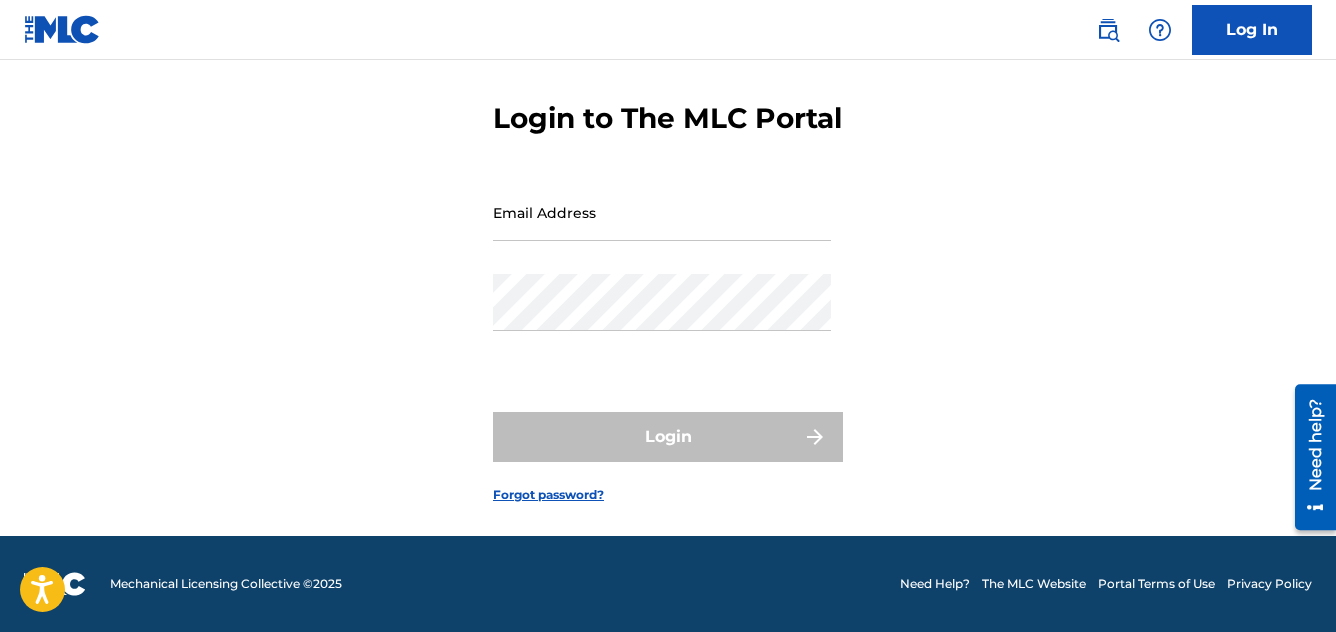 scroll, scrollTop: 0, scrollLeft: 0, axis: both 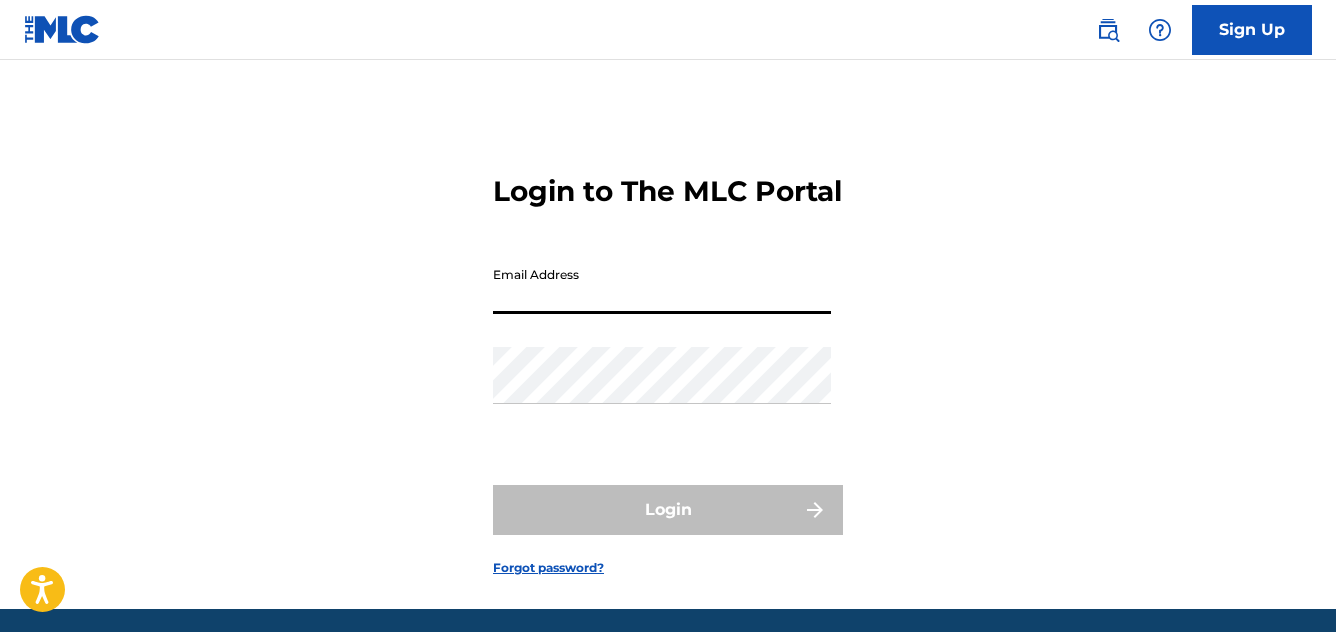 click on "Email Address" at bounding box center (662, 285) 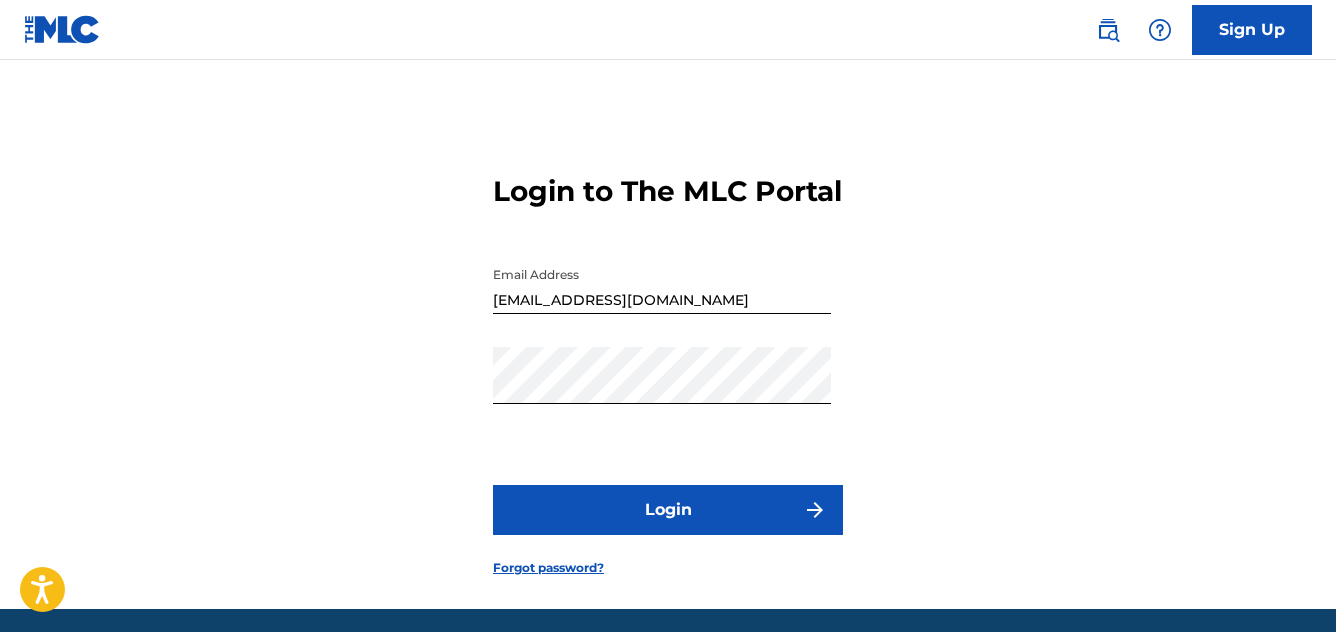 click on "Login" at bounding box center [668, 510] 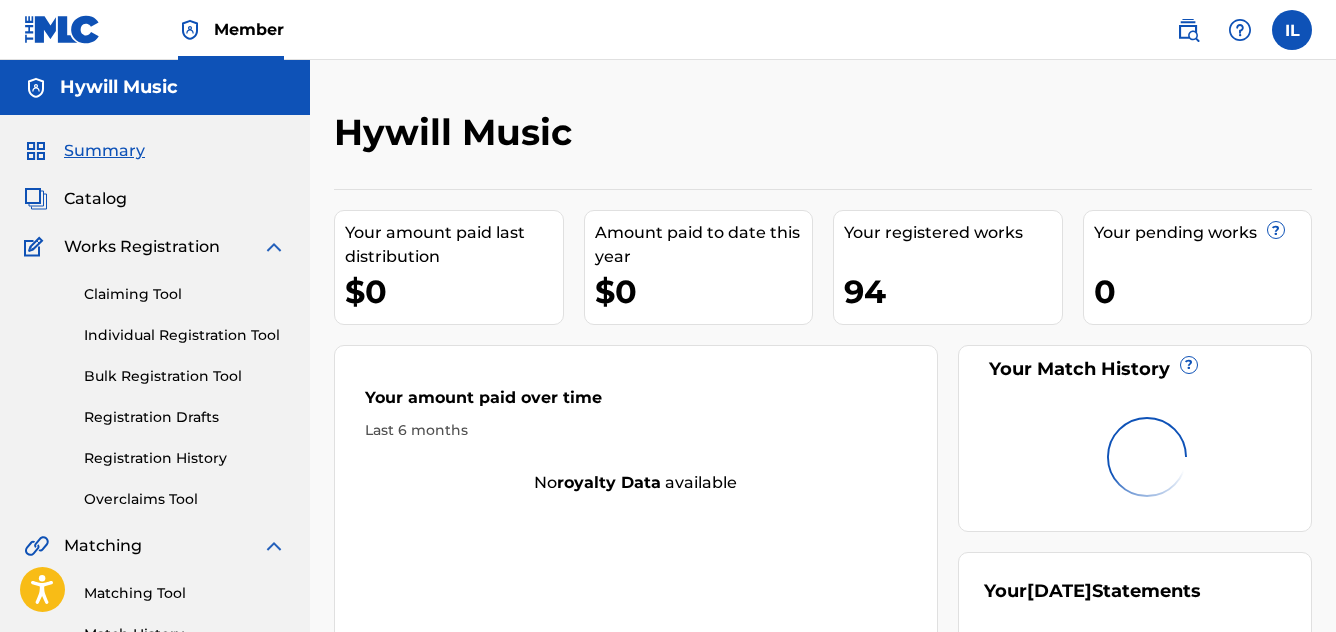 scroll, scrollTop: 0, scrollLeft: 0, axis: both 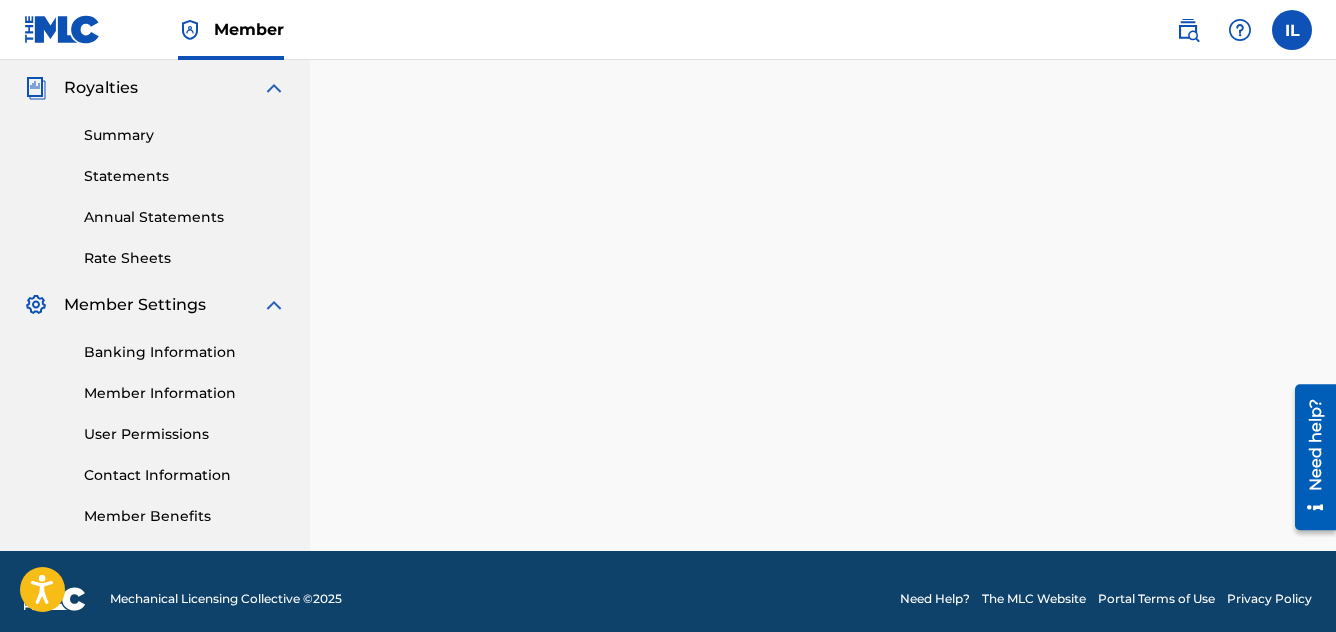 click on "Member Information" at bounding box center [185, 393] 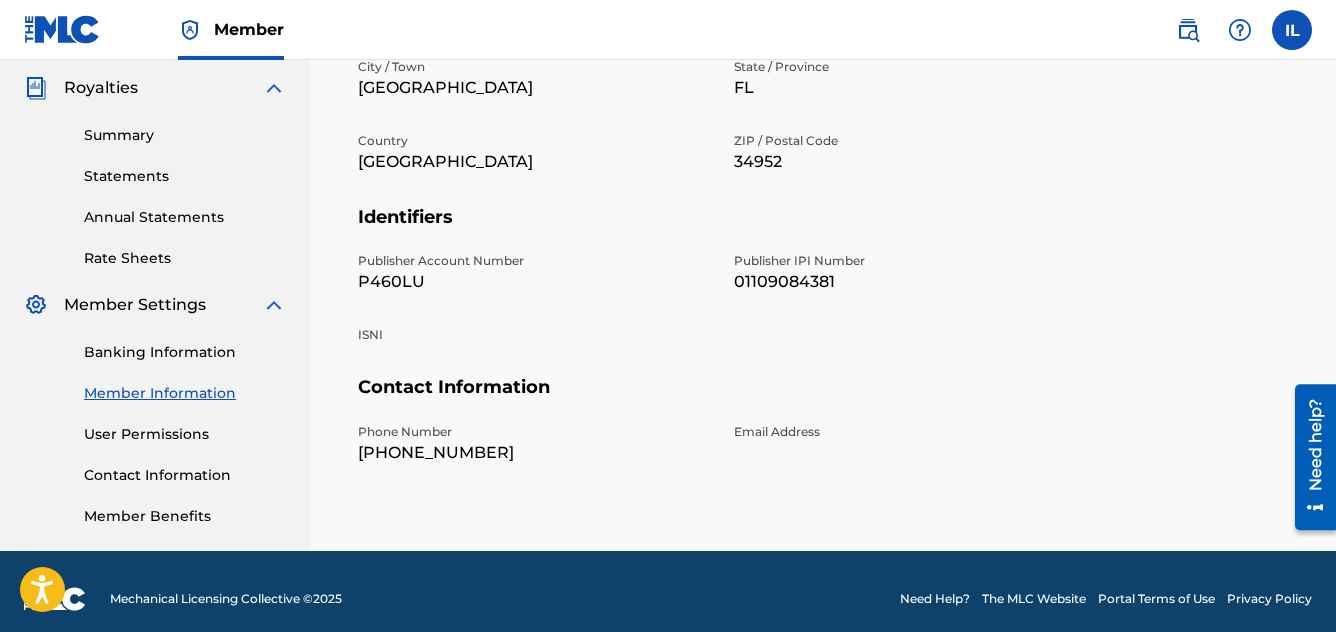 scroll, scrollTop: 0, scrollLeft: 0, axis: both 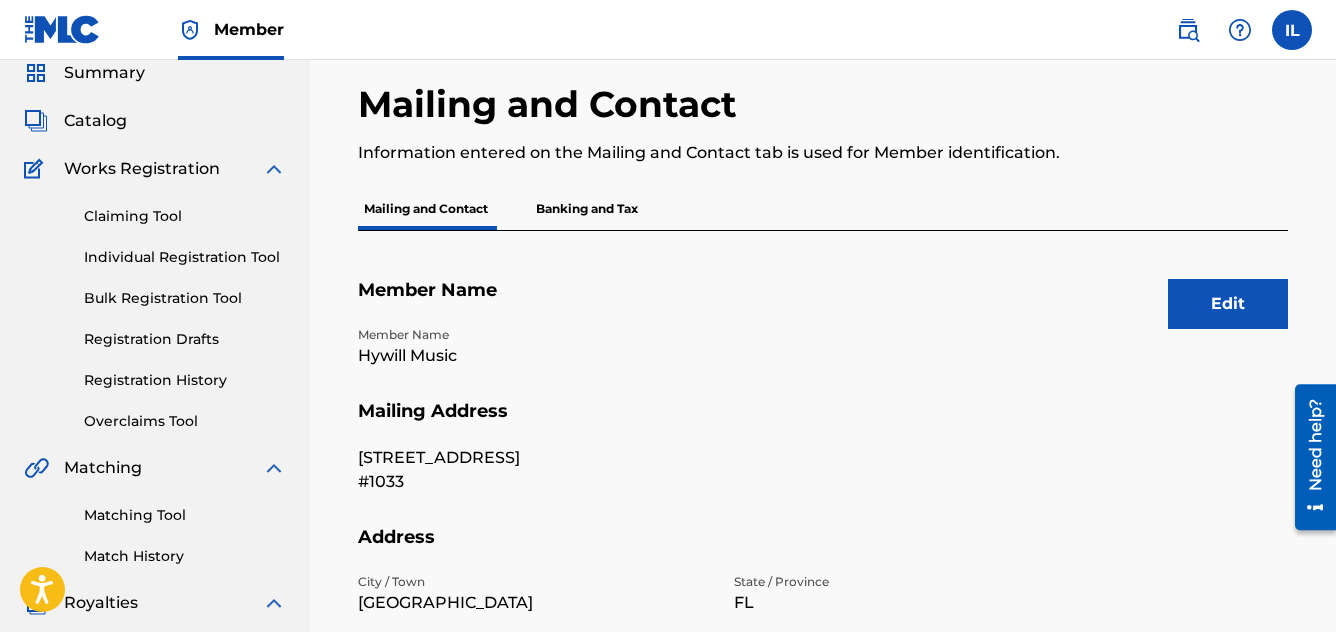 click on "Banking and Tax" at bounding box center (587, 209) 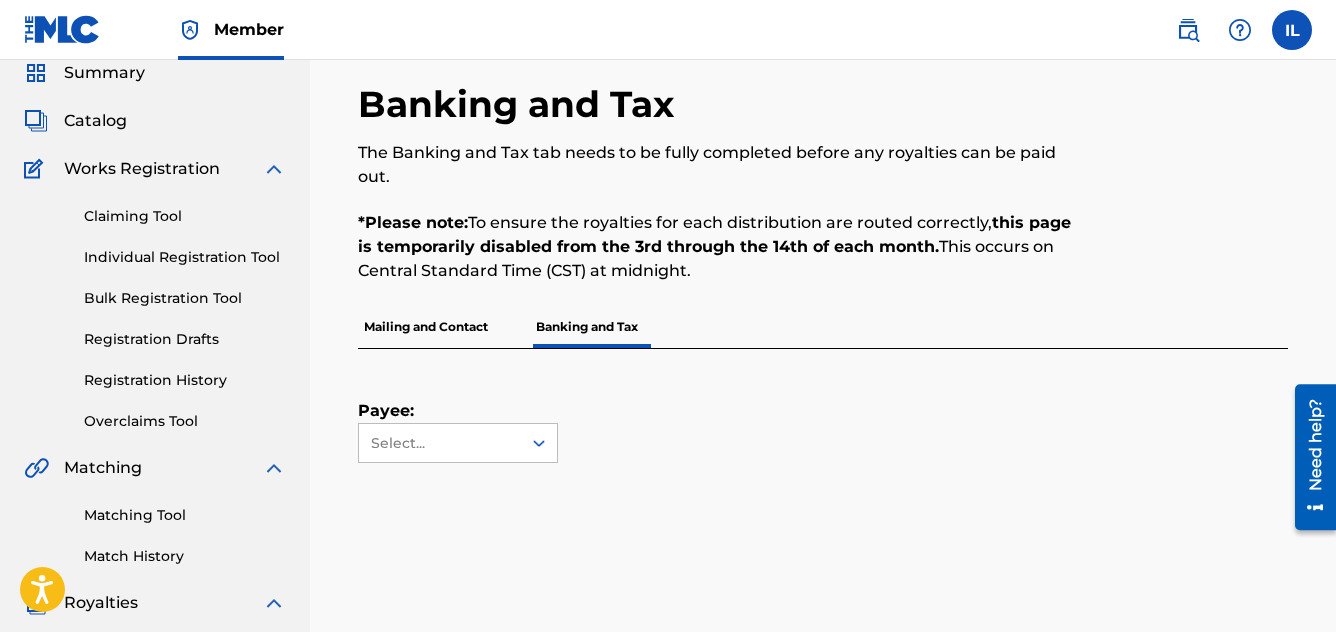 scroll, scrollTop: 0, scrollLeft: 0, axis: both 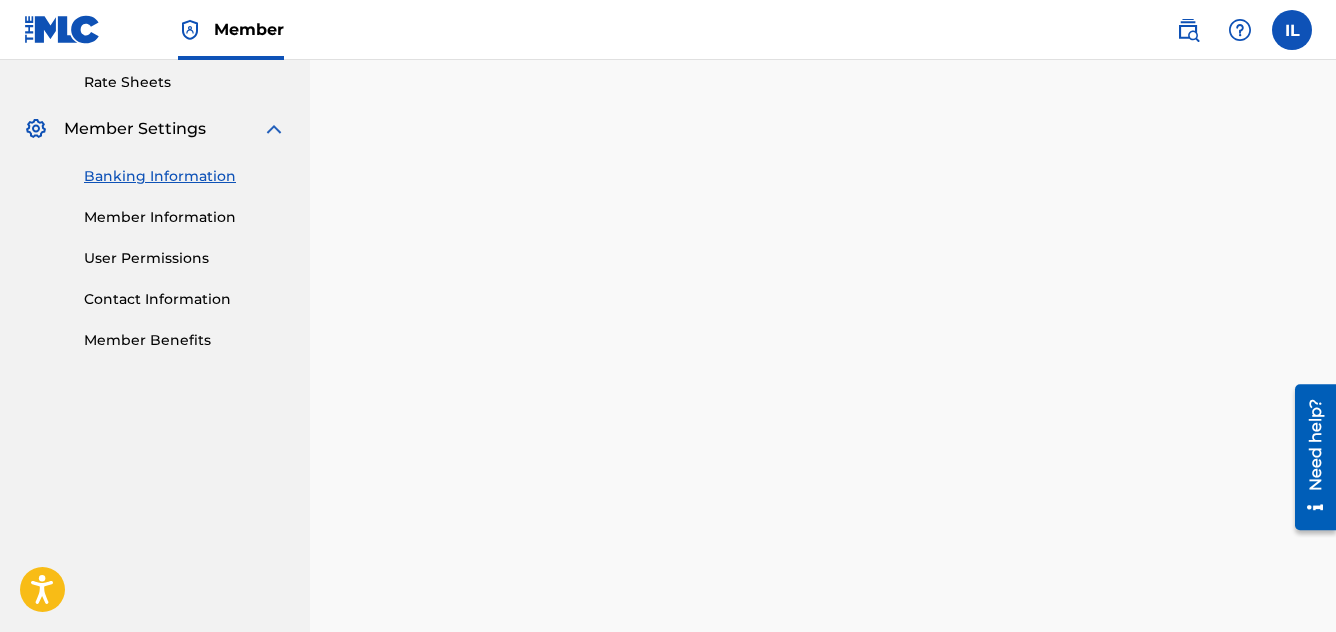 drag, startPoint x: 1337, startPoint y: 341, endPoint x: 43, endPoint y: 31, distance: 1330.6149 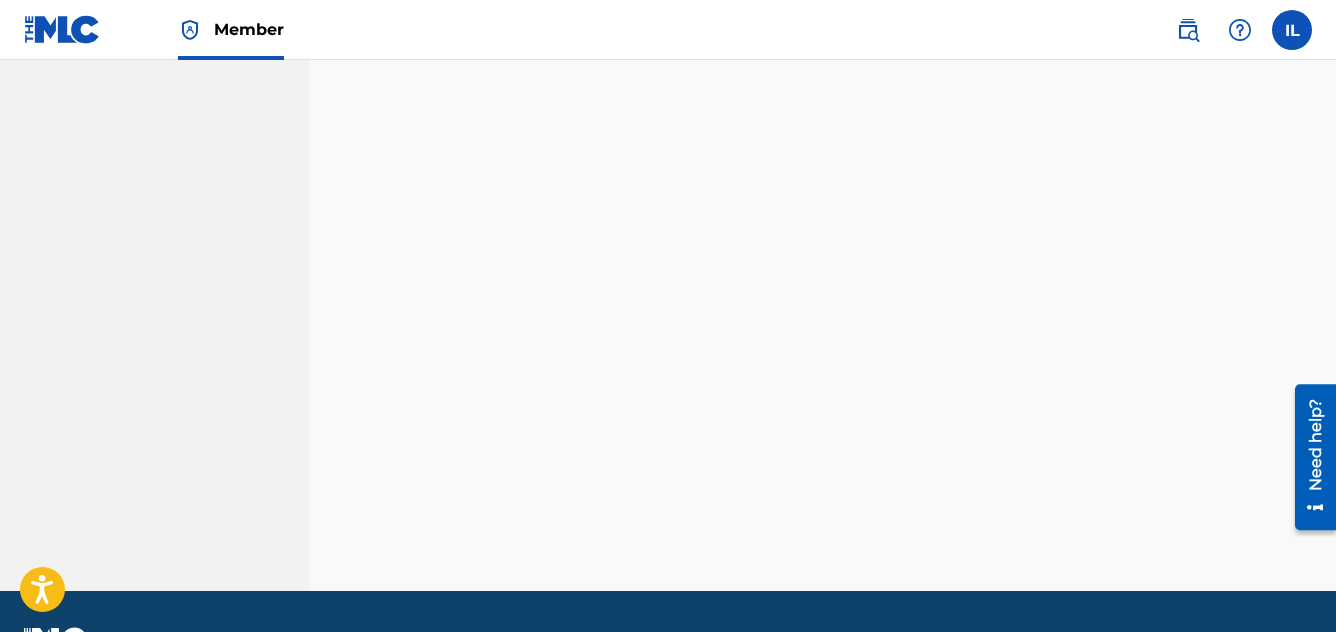 scroll, scrollTop: 693, scrollLeft: 0, axis: vertical 